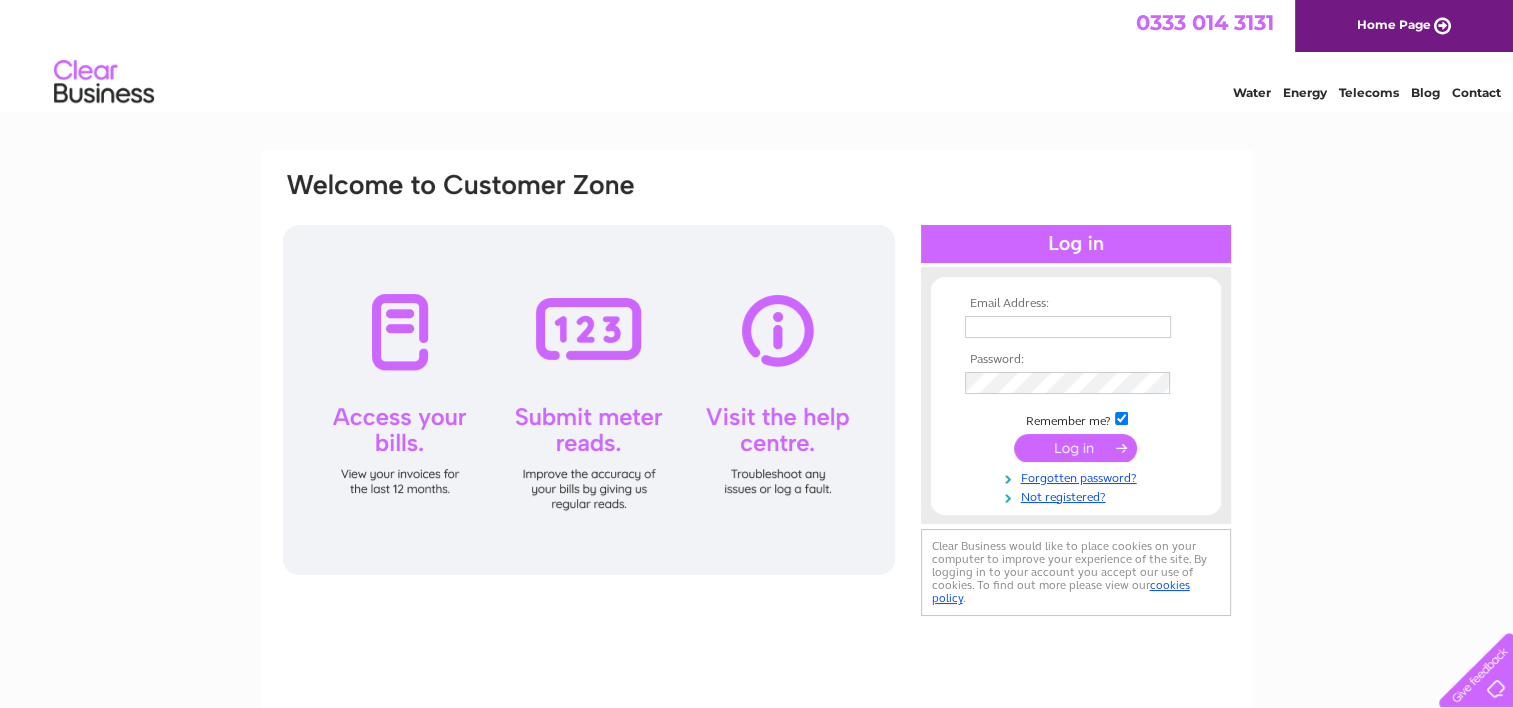 scroll, scrollTop: 0, scrollLeft: 0, axis: both 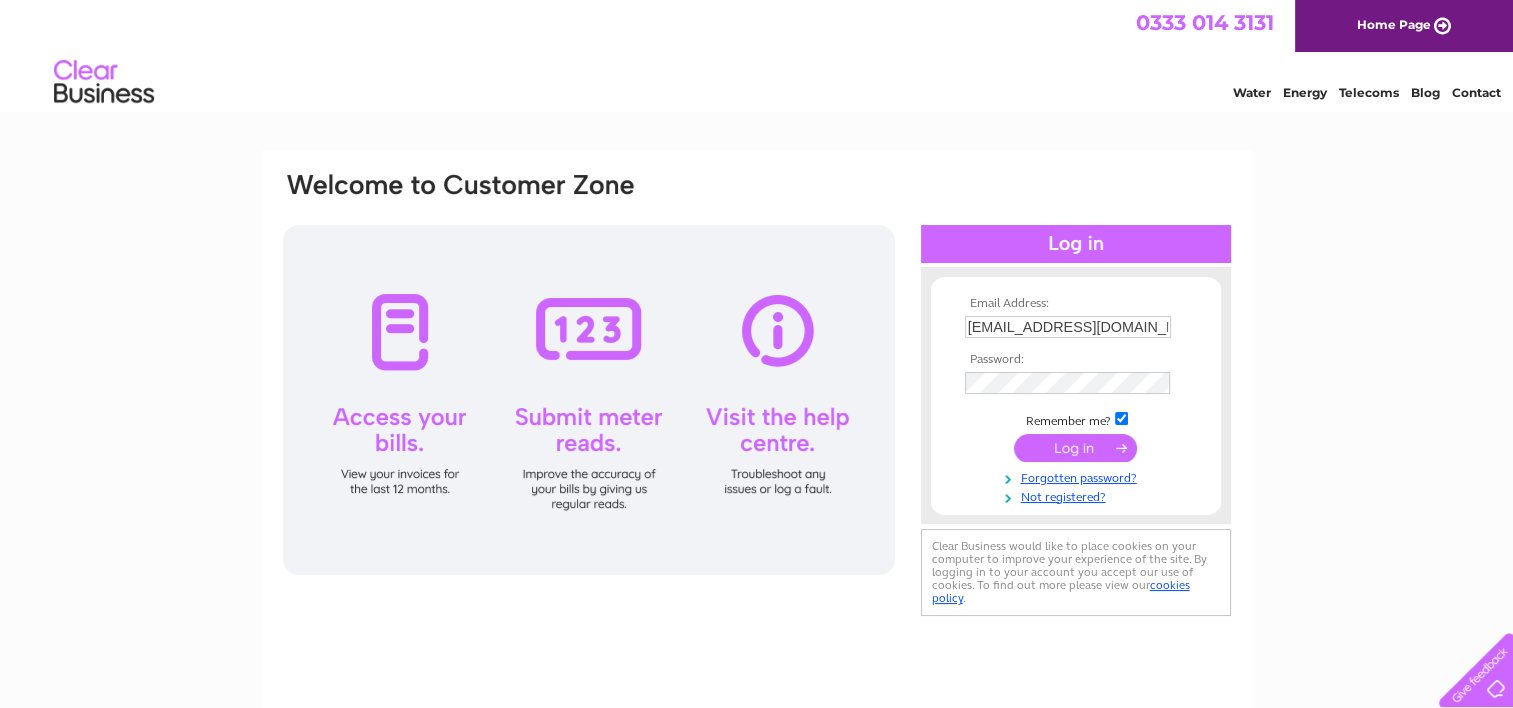 click at bounding box center [1075, 448] 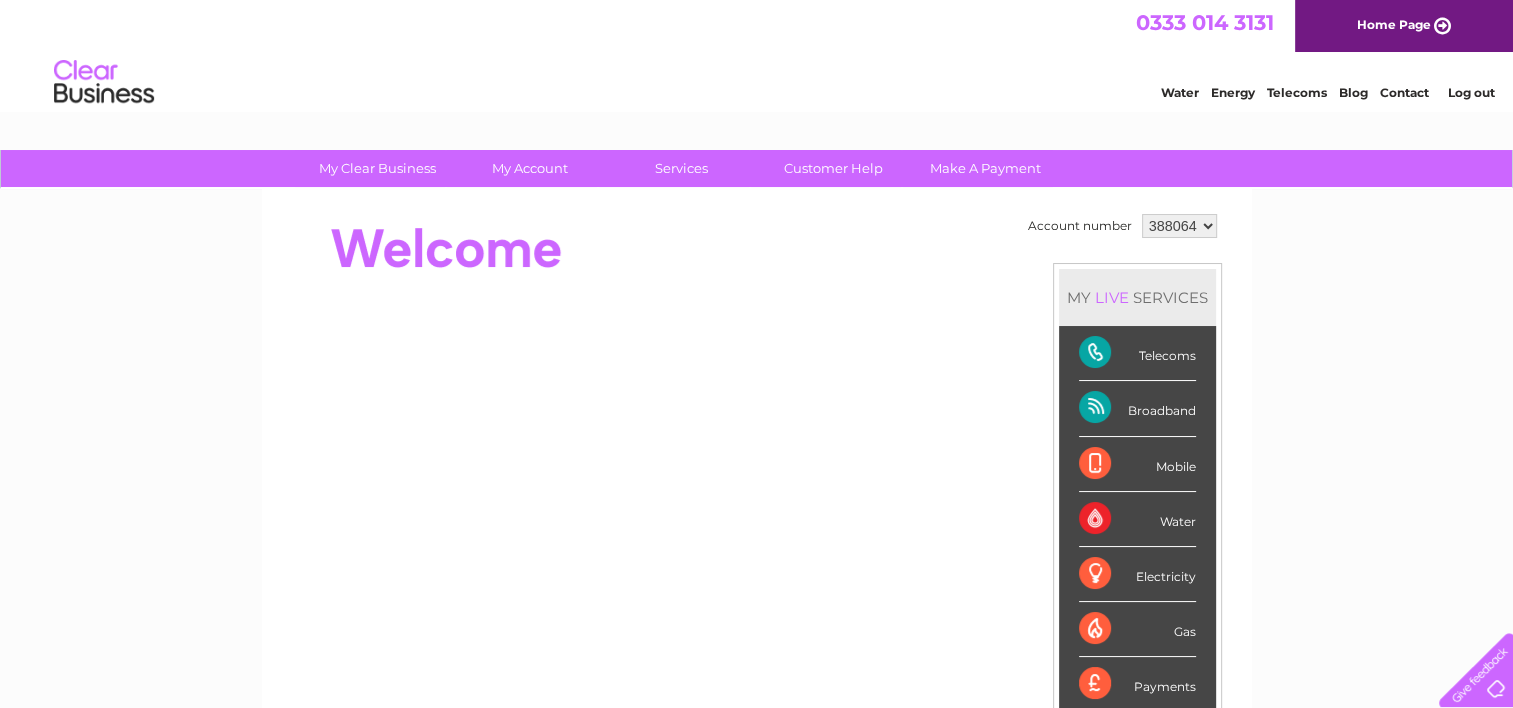 scroll, scrollTop: 0, scrollLeft: 0, axis: both 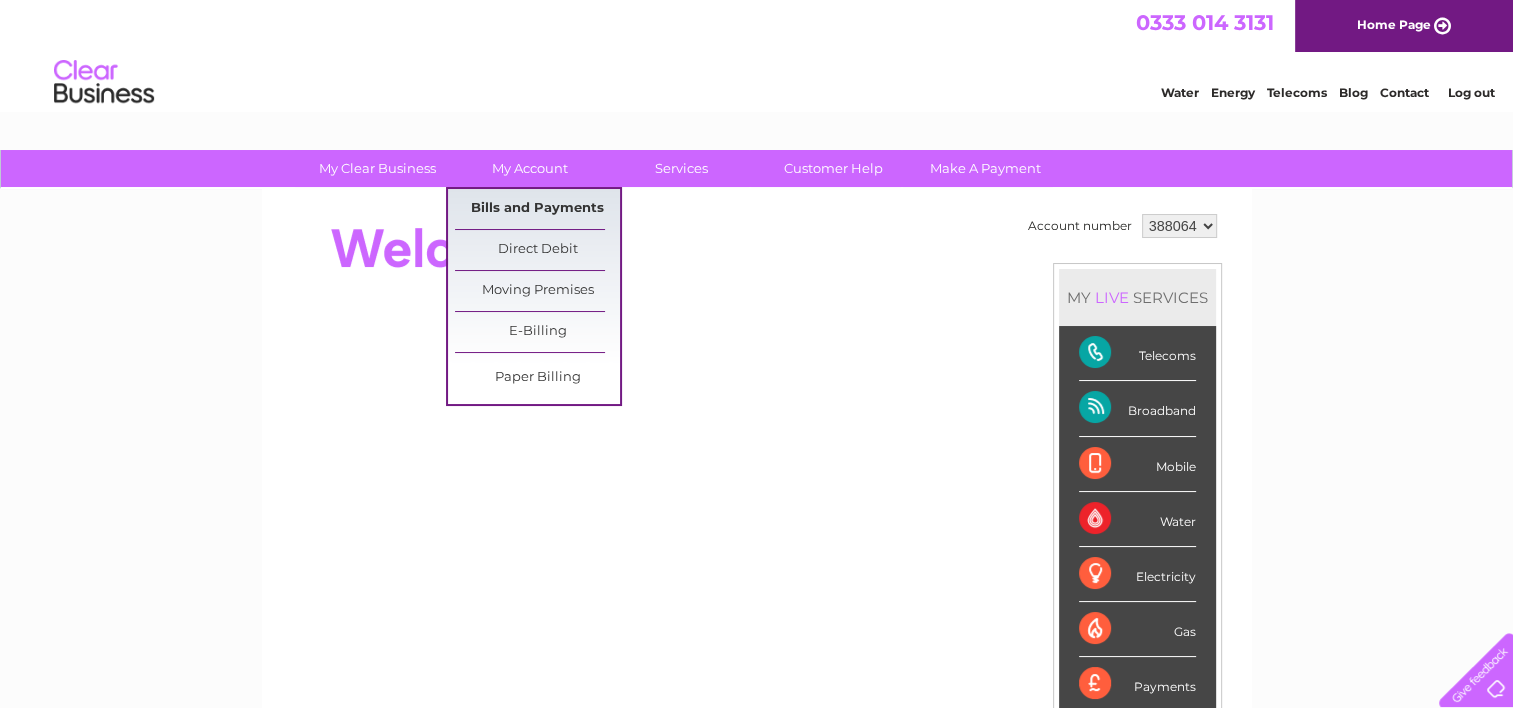 click on "Bills and Payments" at bounding box center (537, 209) 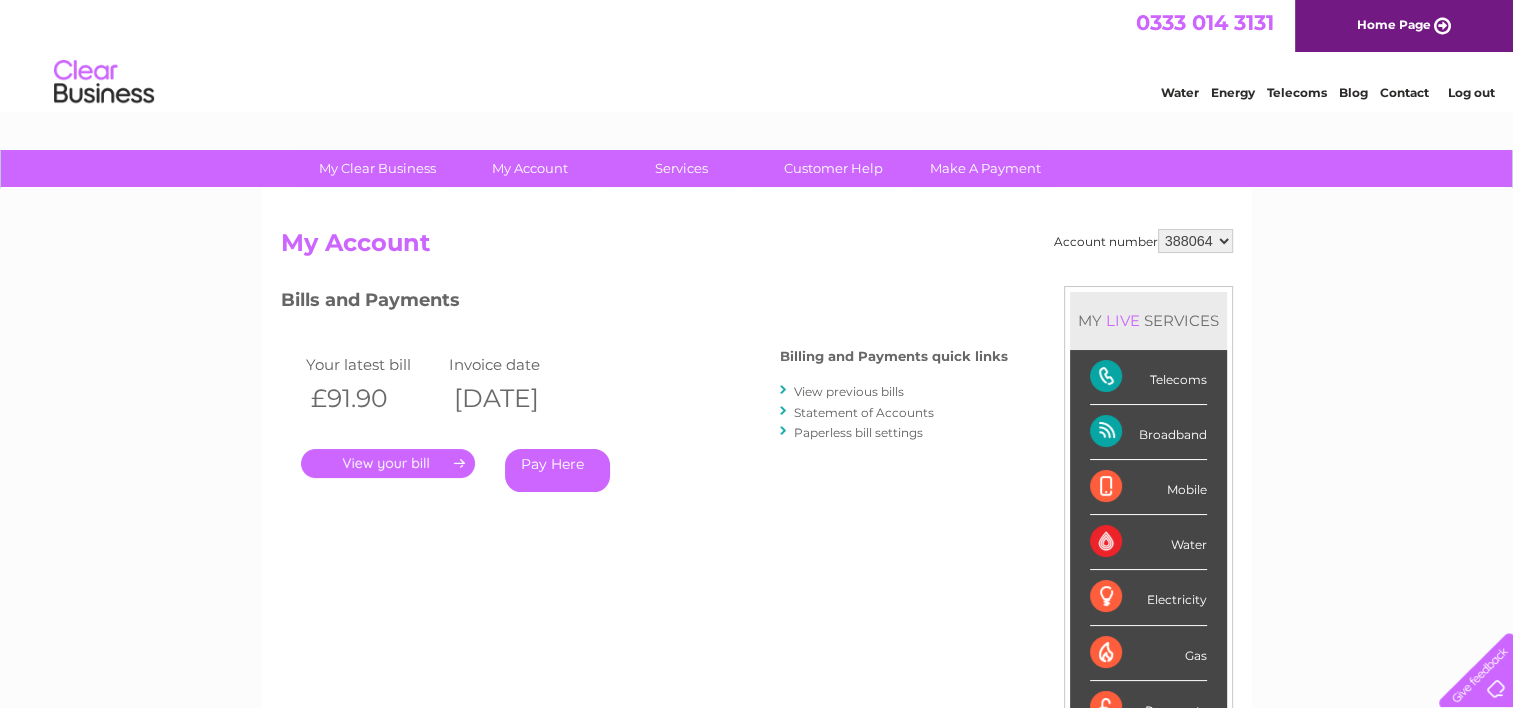 scroll, scrollTop: 0, scrollLeft: 0, axis: both 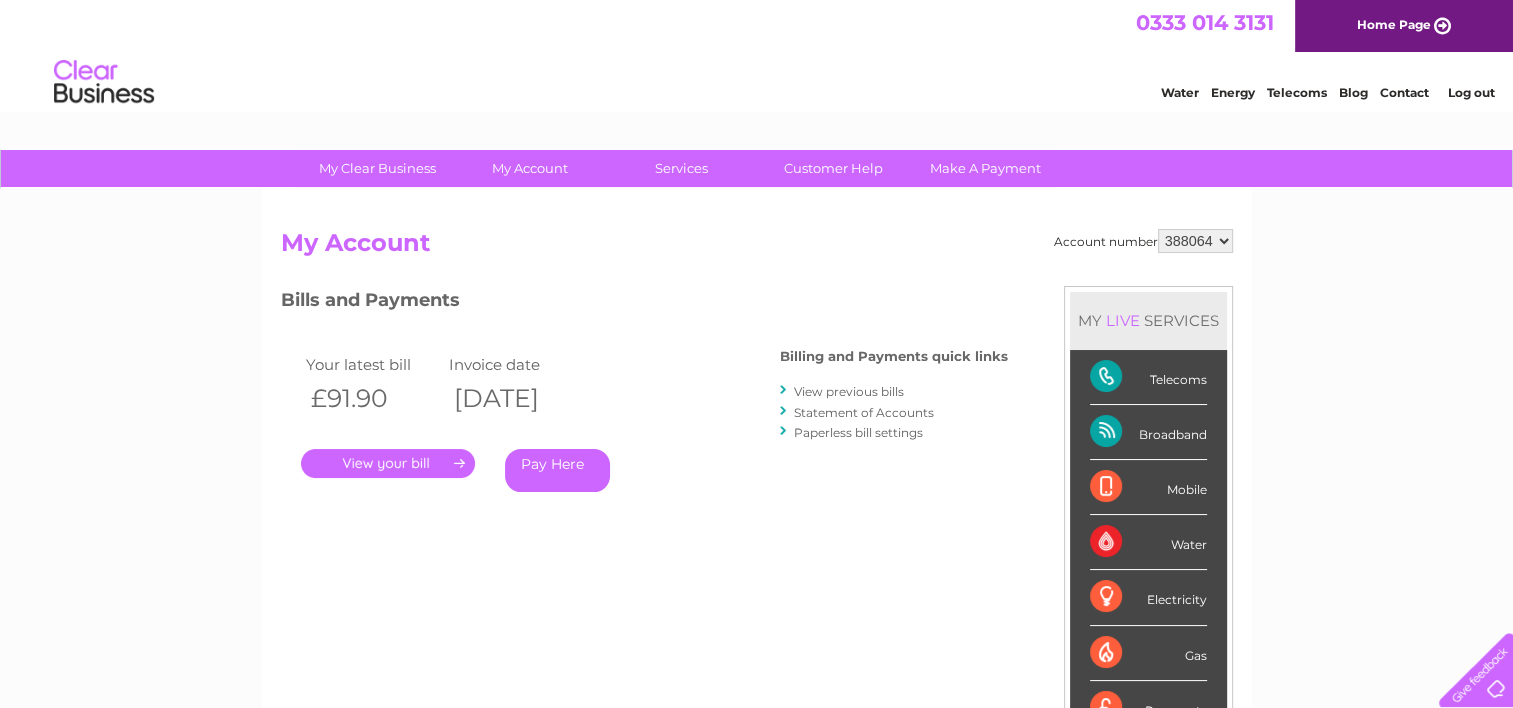 click on "." at bounding box center (388, 463) 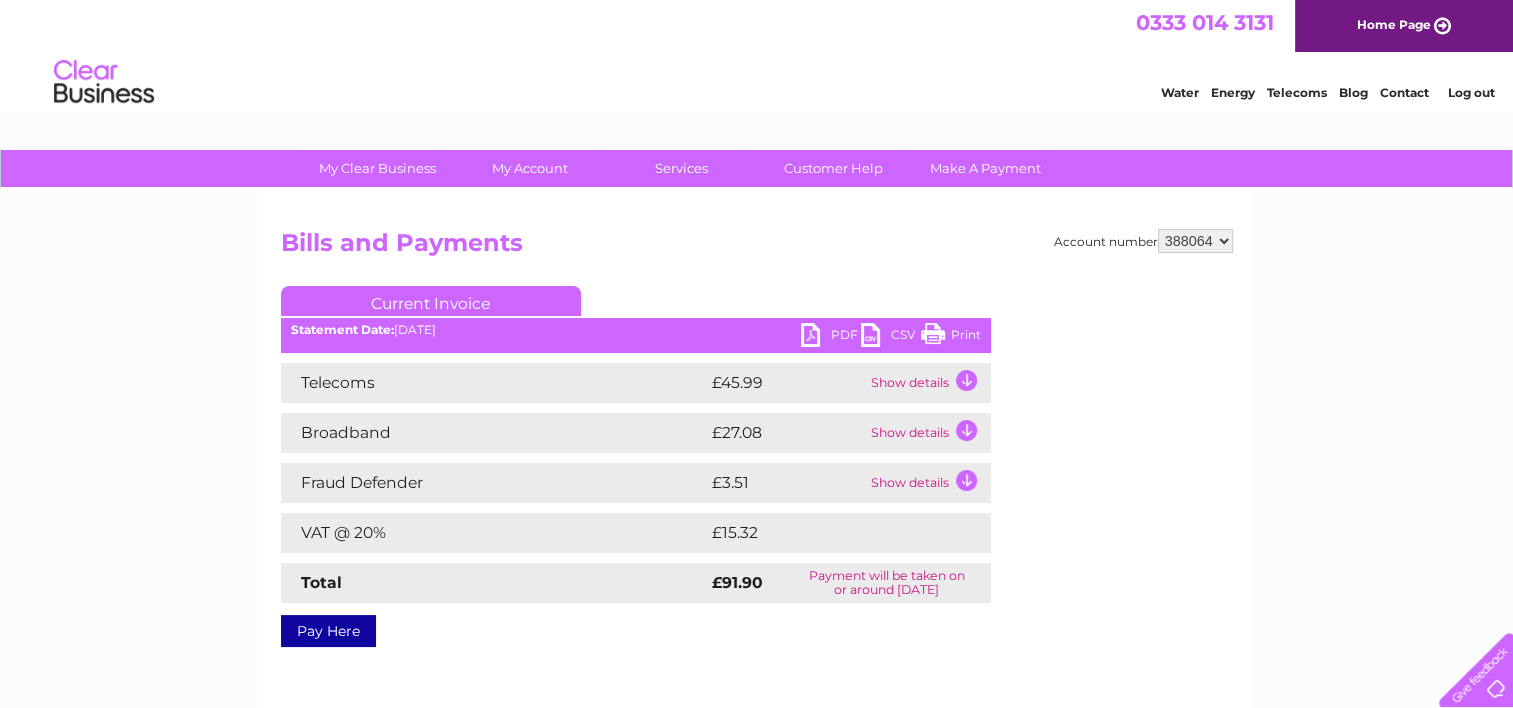 scroll, scrollTop: 0, scrollLeft: 0, axis: both 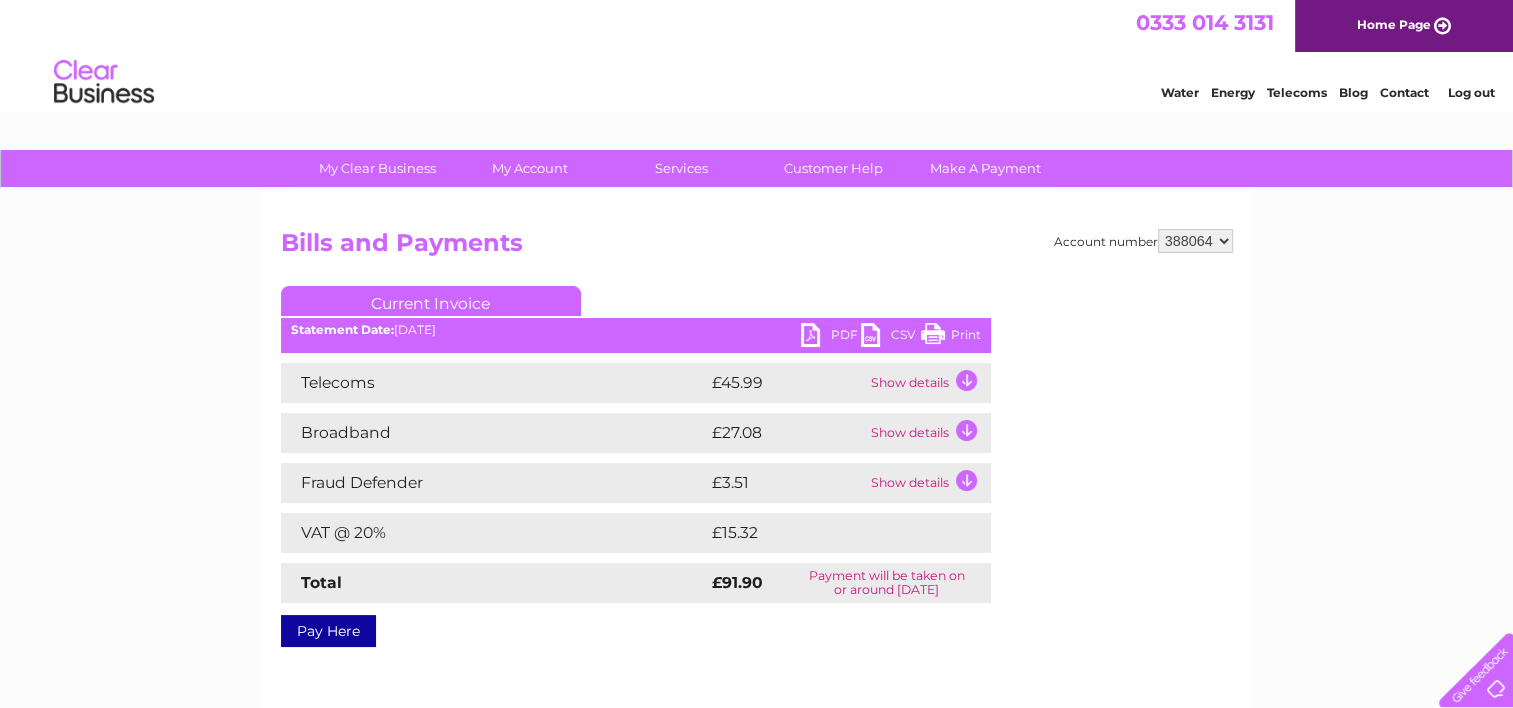 click on "PDF" at bounding box center (831, 337) 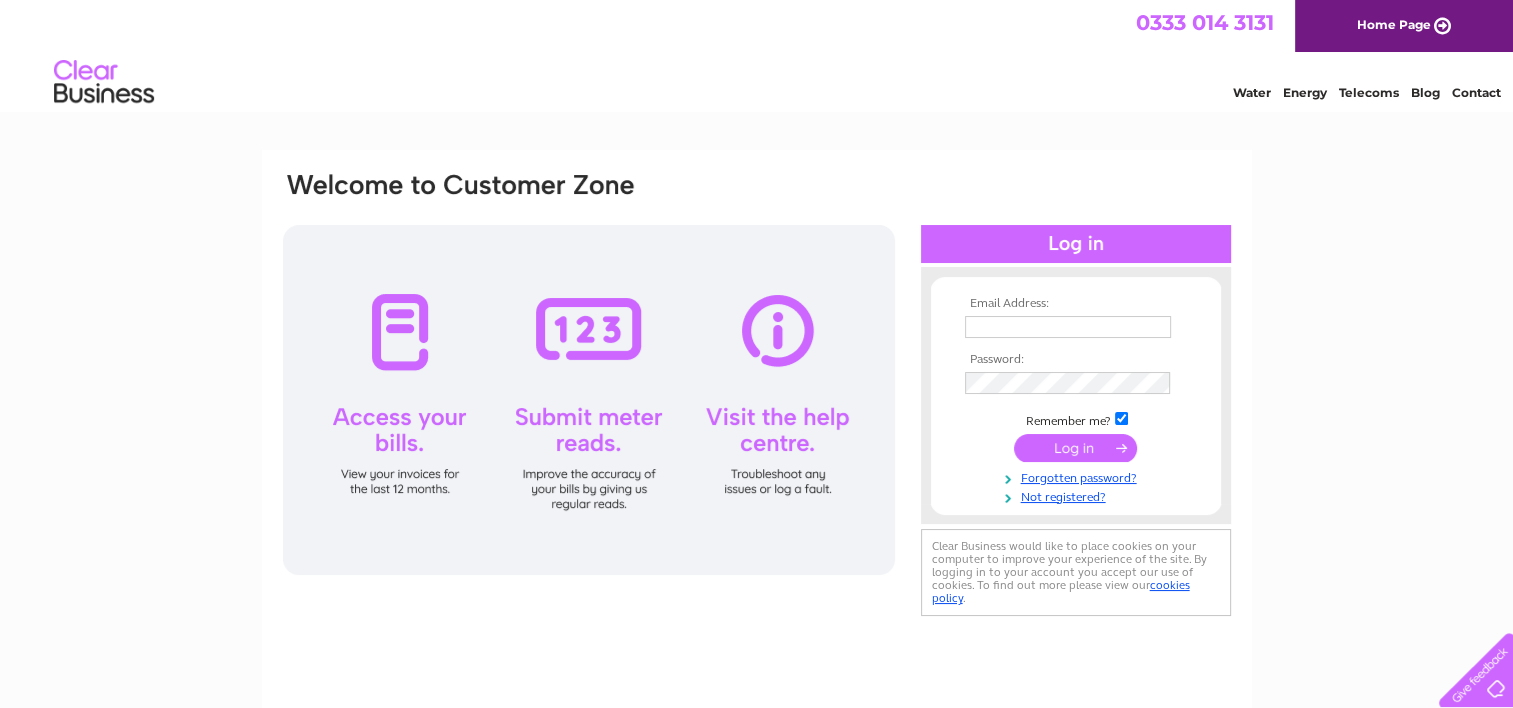 scroll, scrollTop: 0, scrollLeft: 0, axis: both 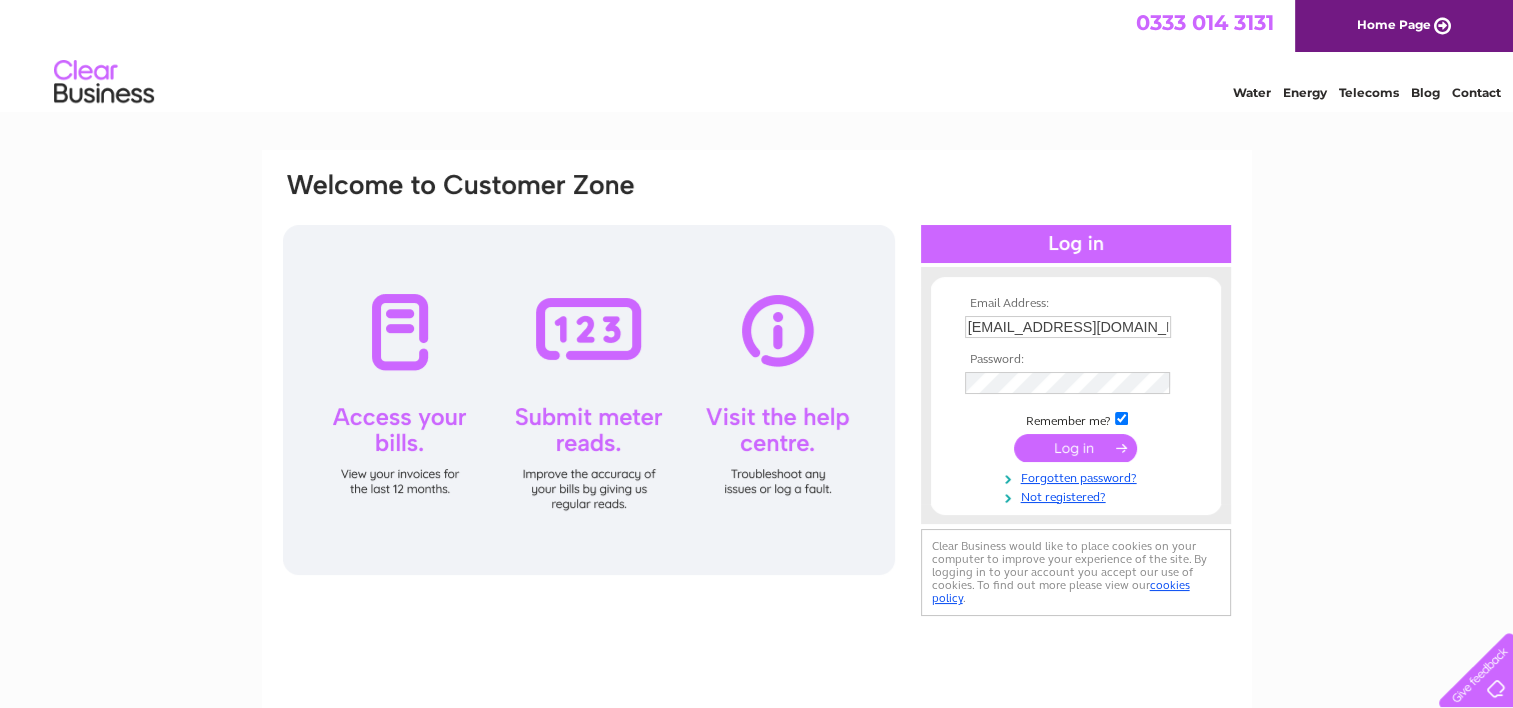 drag, startPoint x: 1066, startPoint y: 313, endPoint x: 1072, endPoint y: 323, distance: 11.661903 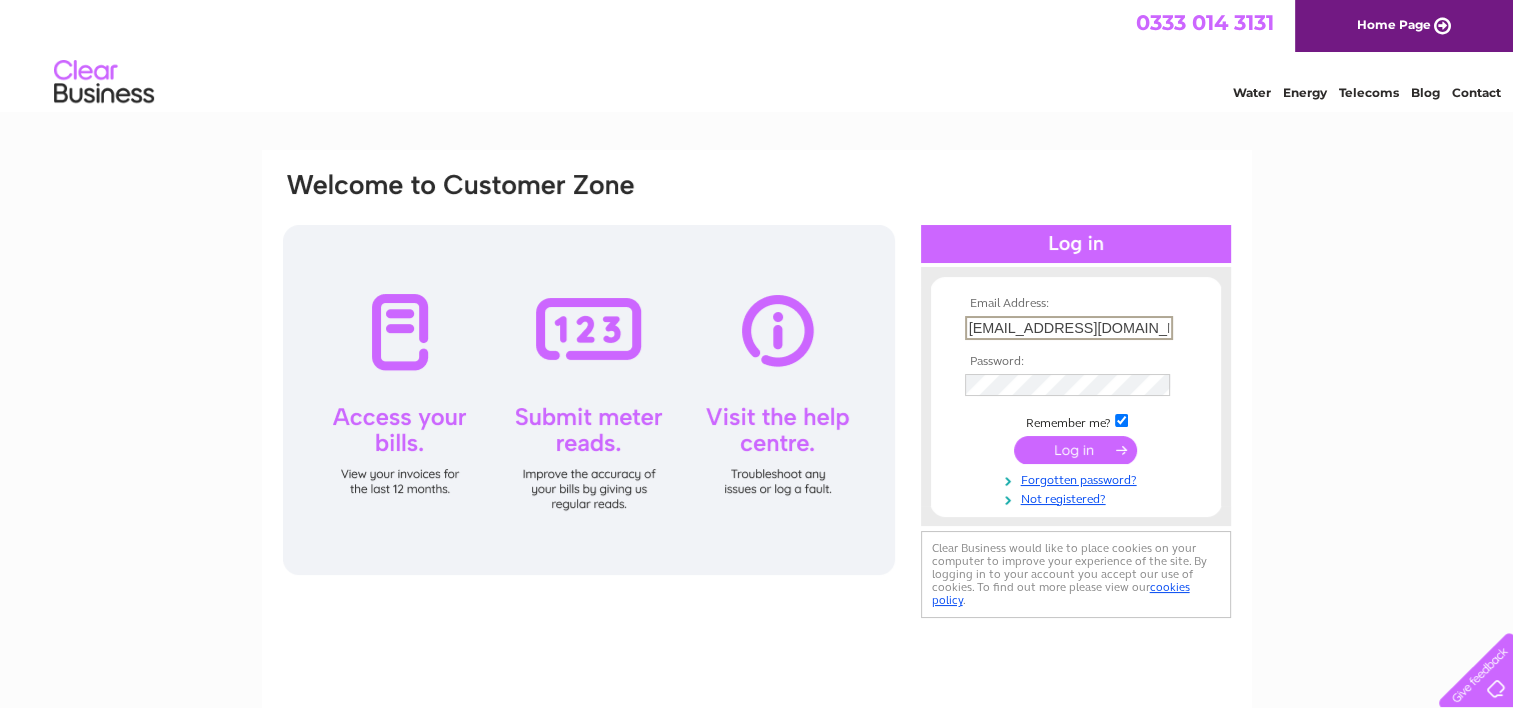 click on "lorainemchale2@gmail.com" at bounding box center (1069, 328) 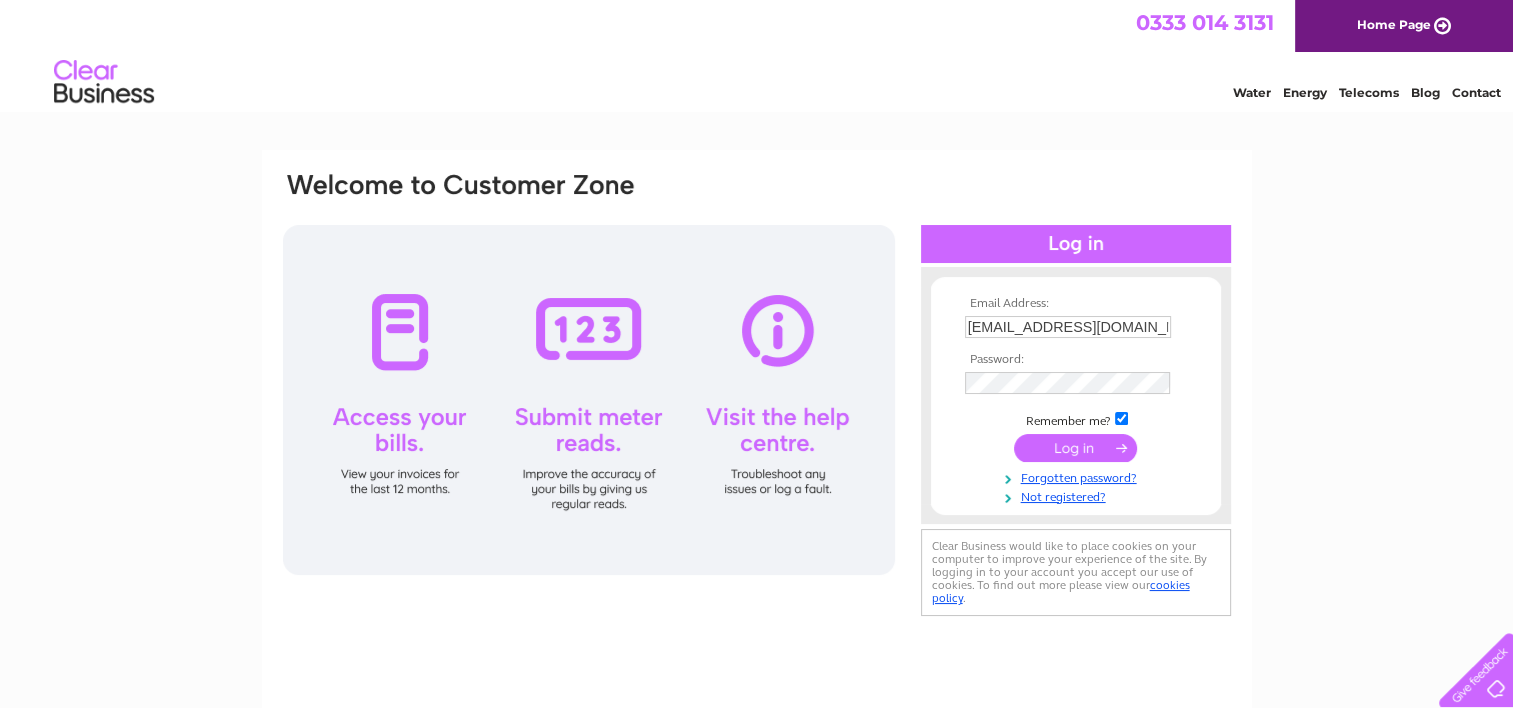 click at bounding box center (1075, 448) 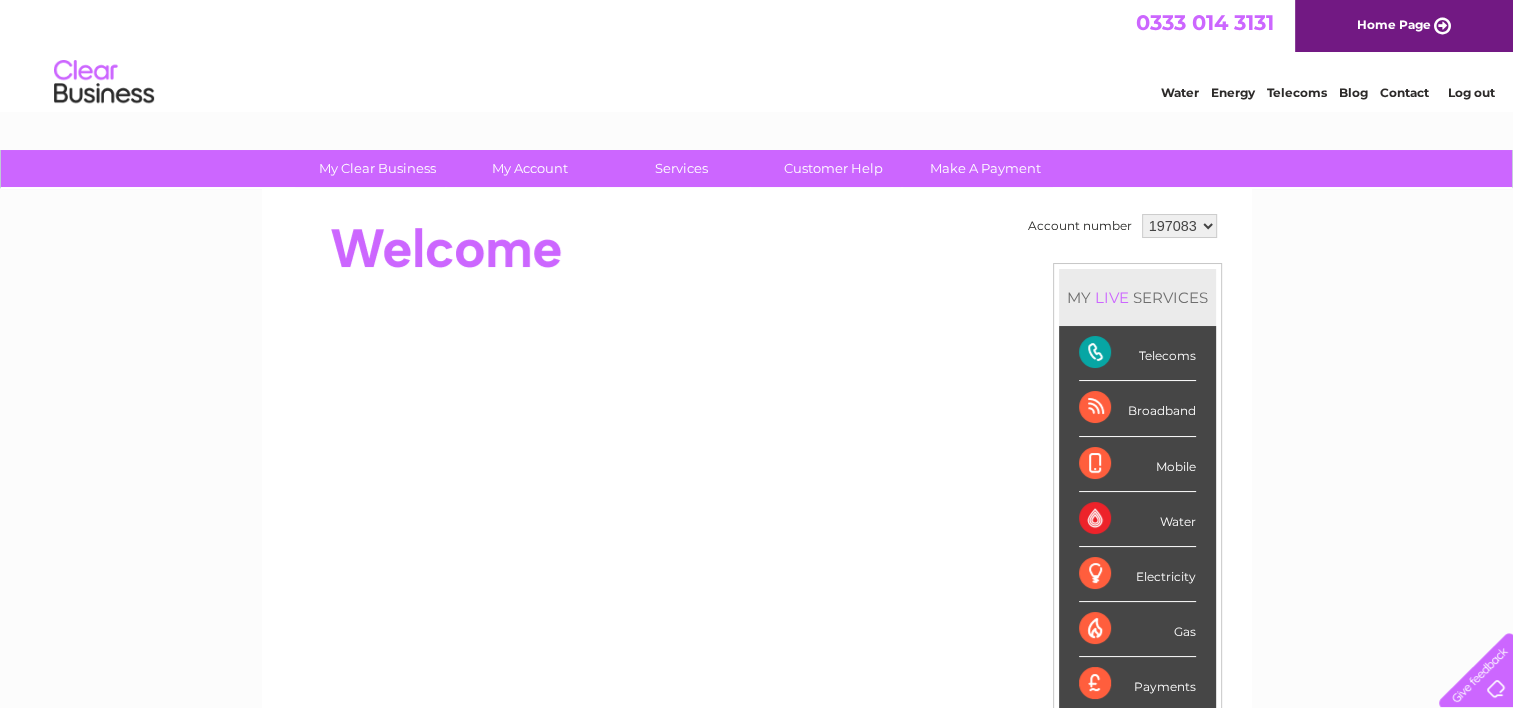 scroll, scrollTop: 0, scrollLeft: 0, axis: both 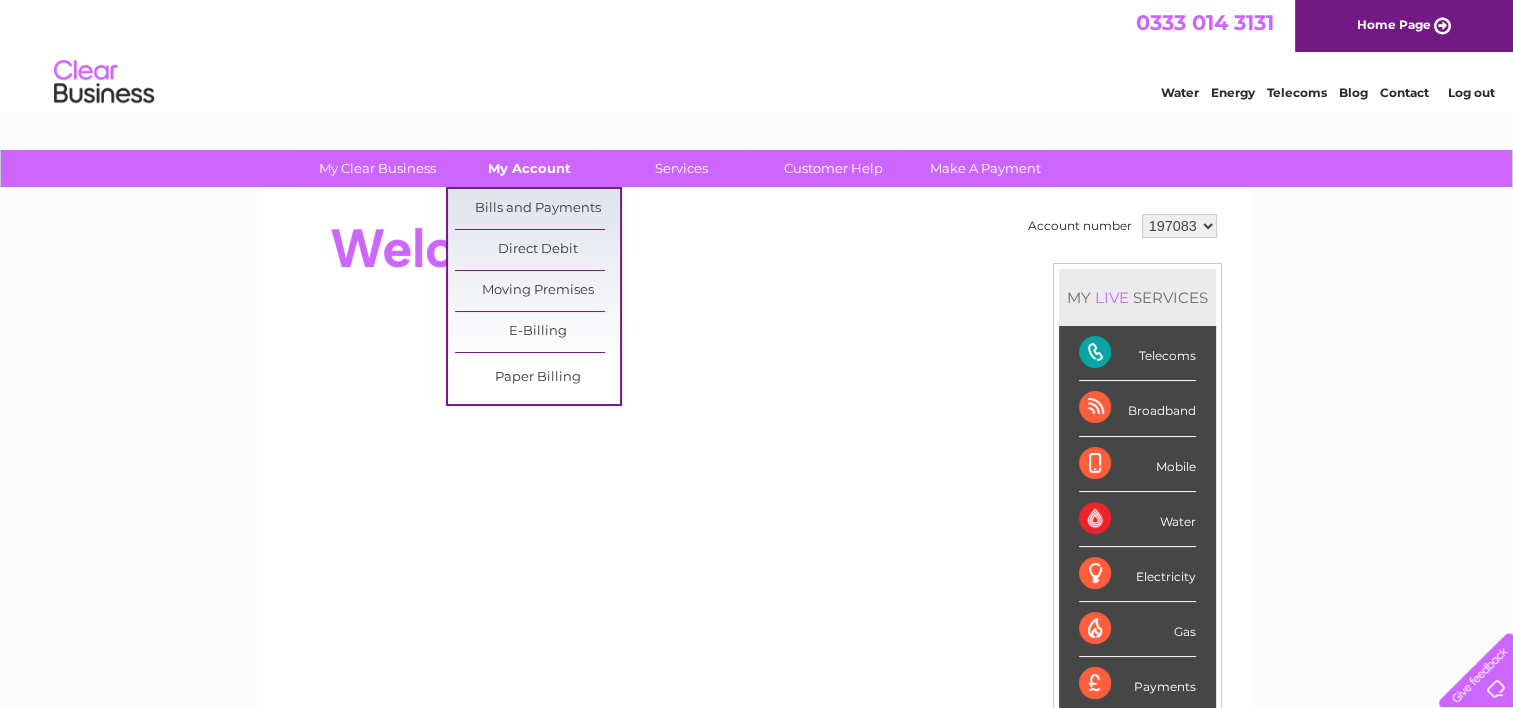 click on "My Account" at bounding box center (529, 168) 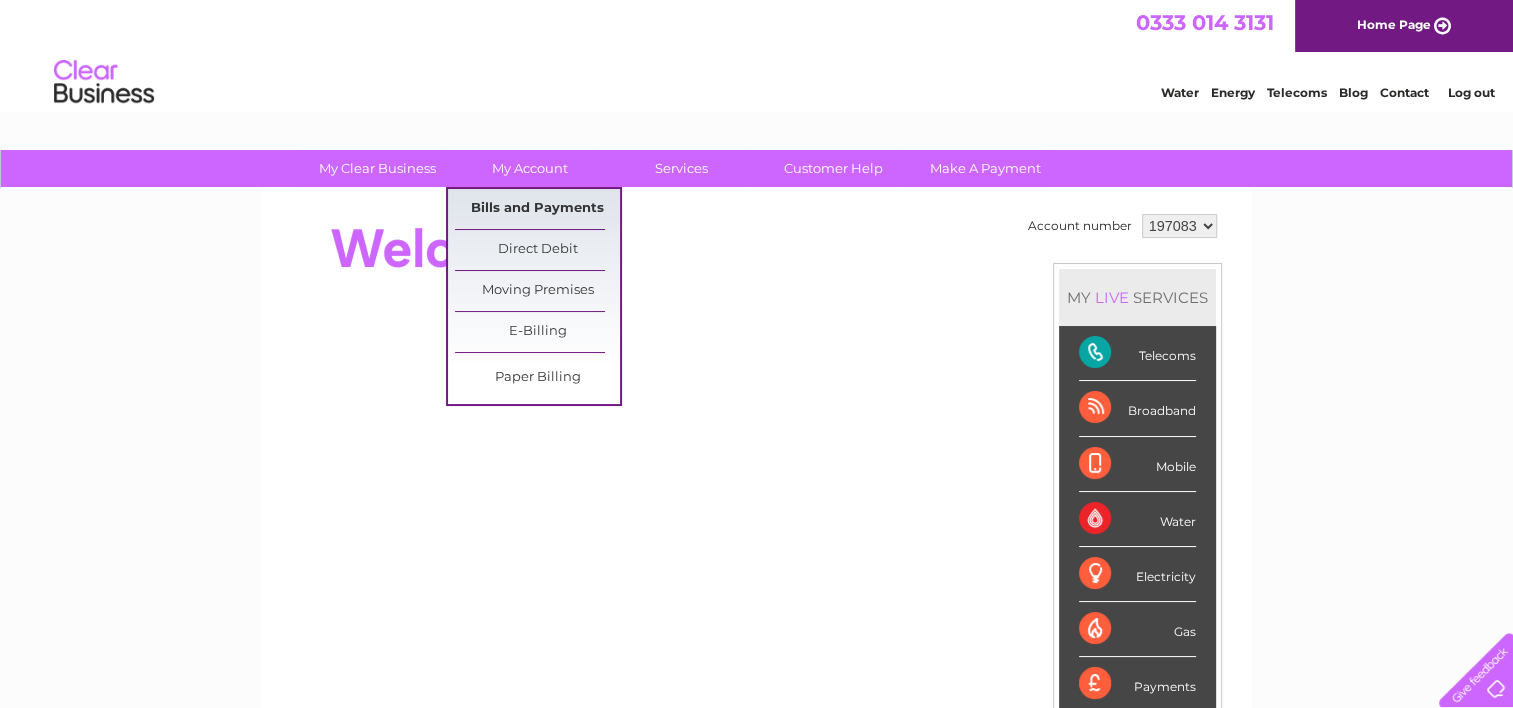 click on "Bills and Payments" at bounding box center (537, 209) 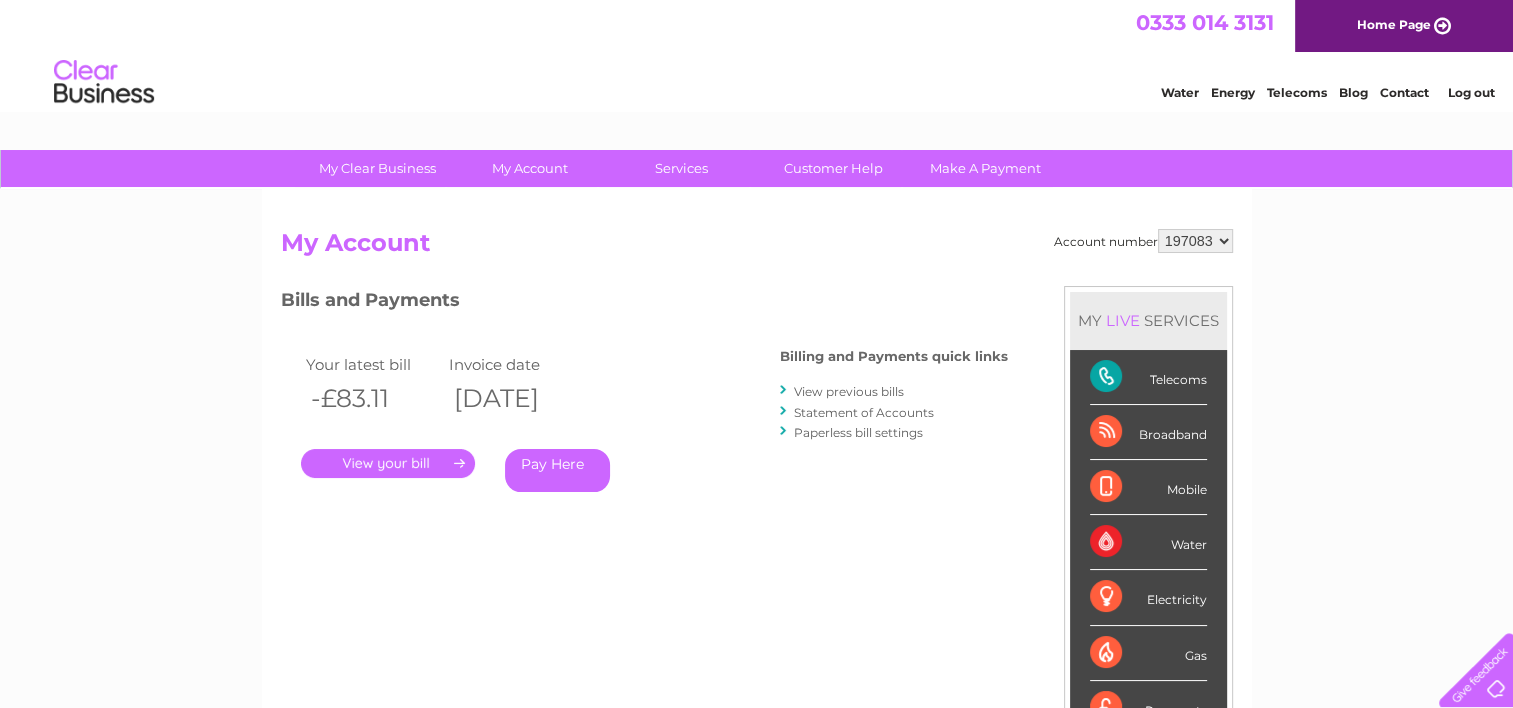 scroll, scrollTop: 0, scrollLeft: 0, axis: both 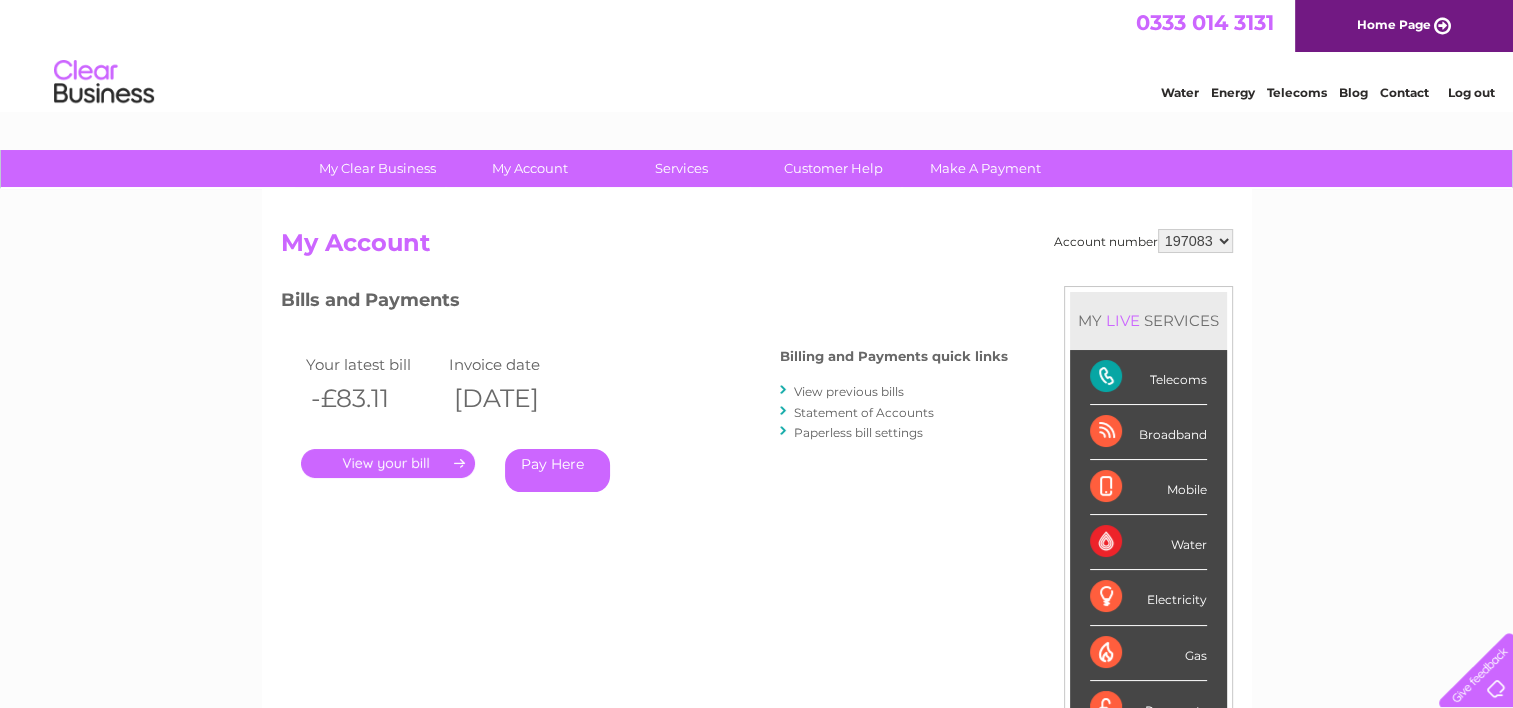 click on "." at bounding box center (388, 463) 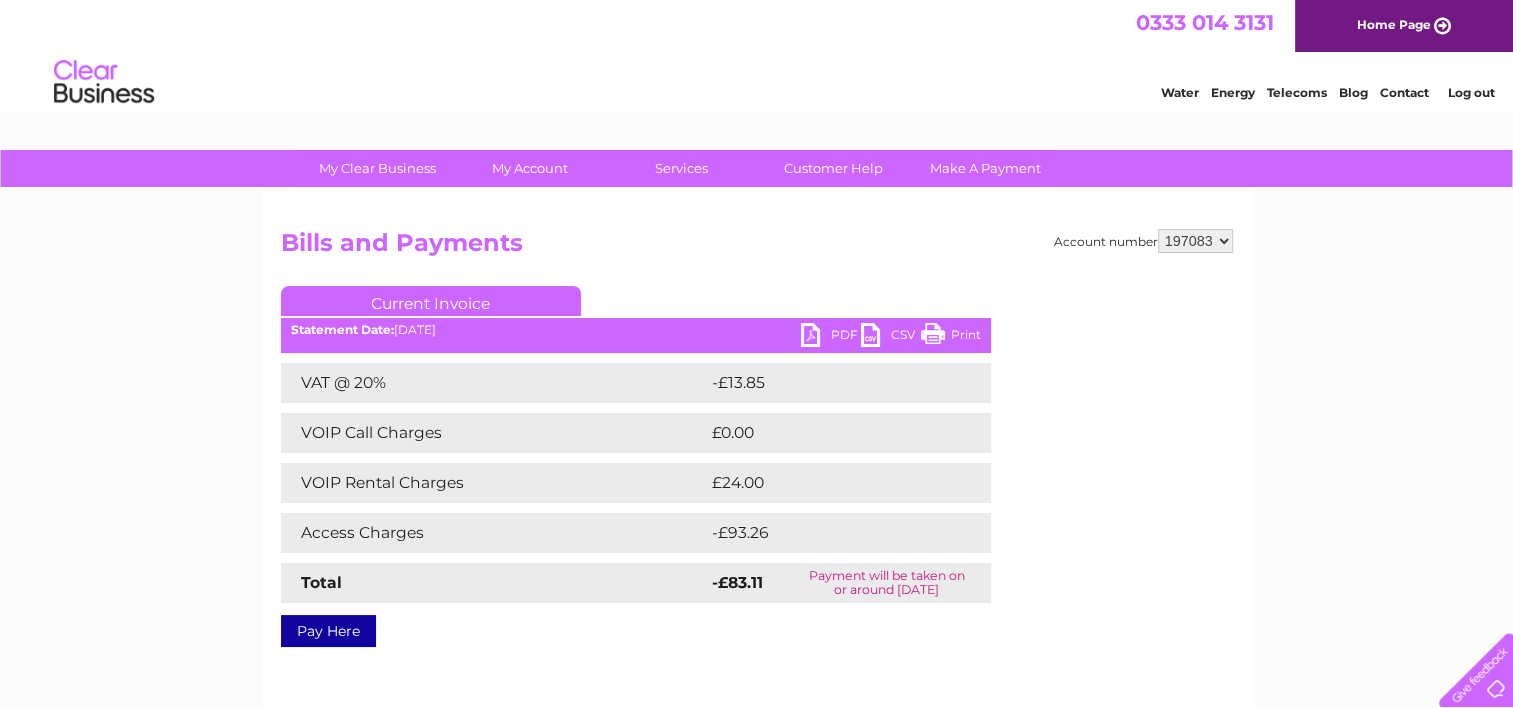 scroll, scrollTop: 0, scrollLeft: 0, axis: both 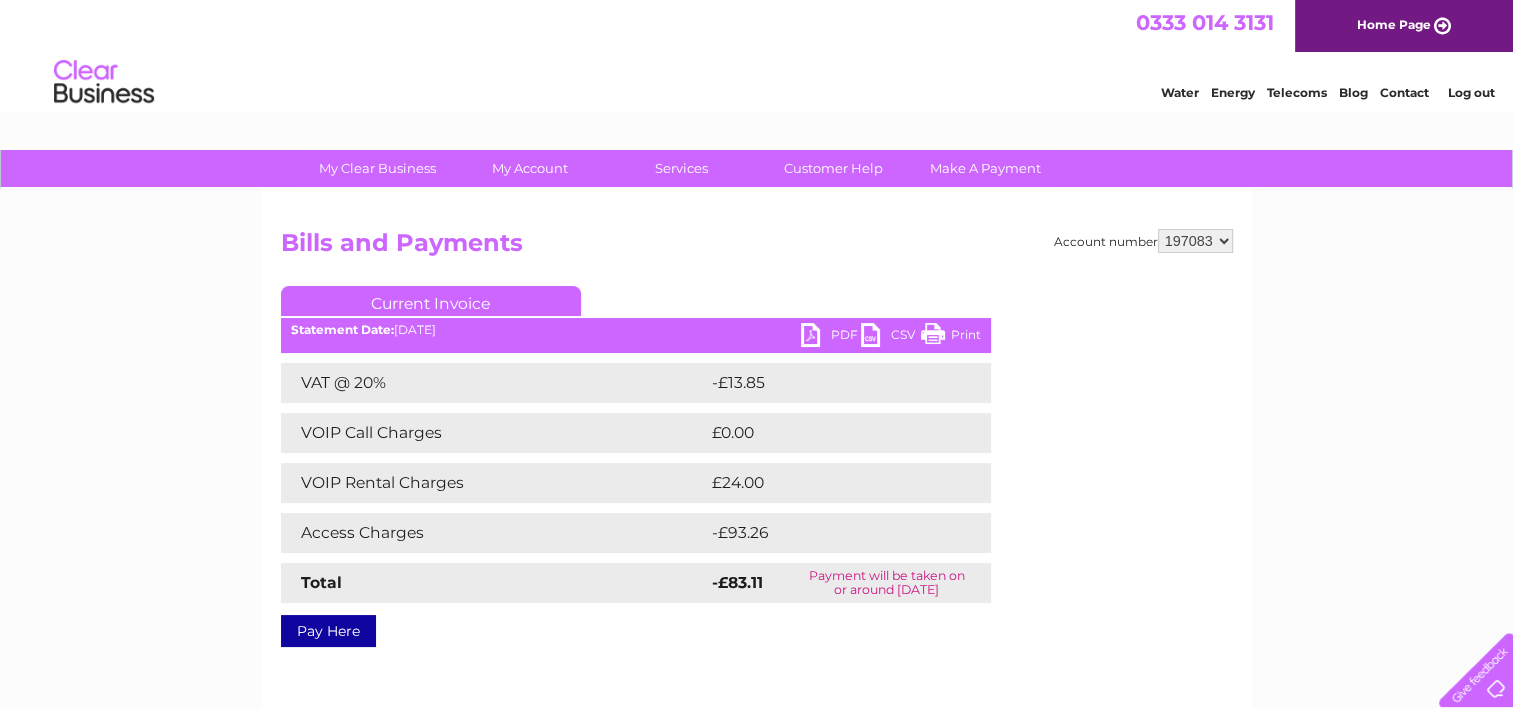 click on "PDF" at bounding box center (831, 337) 